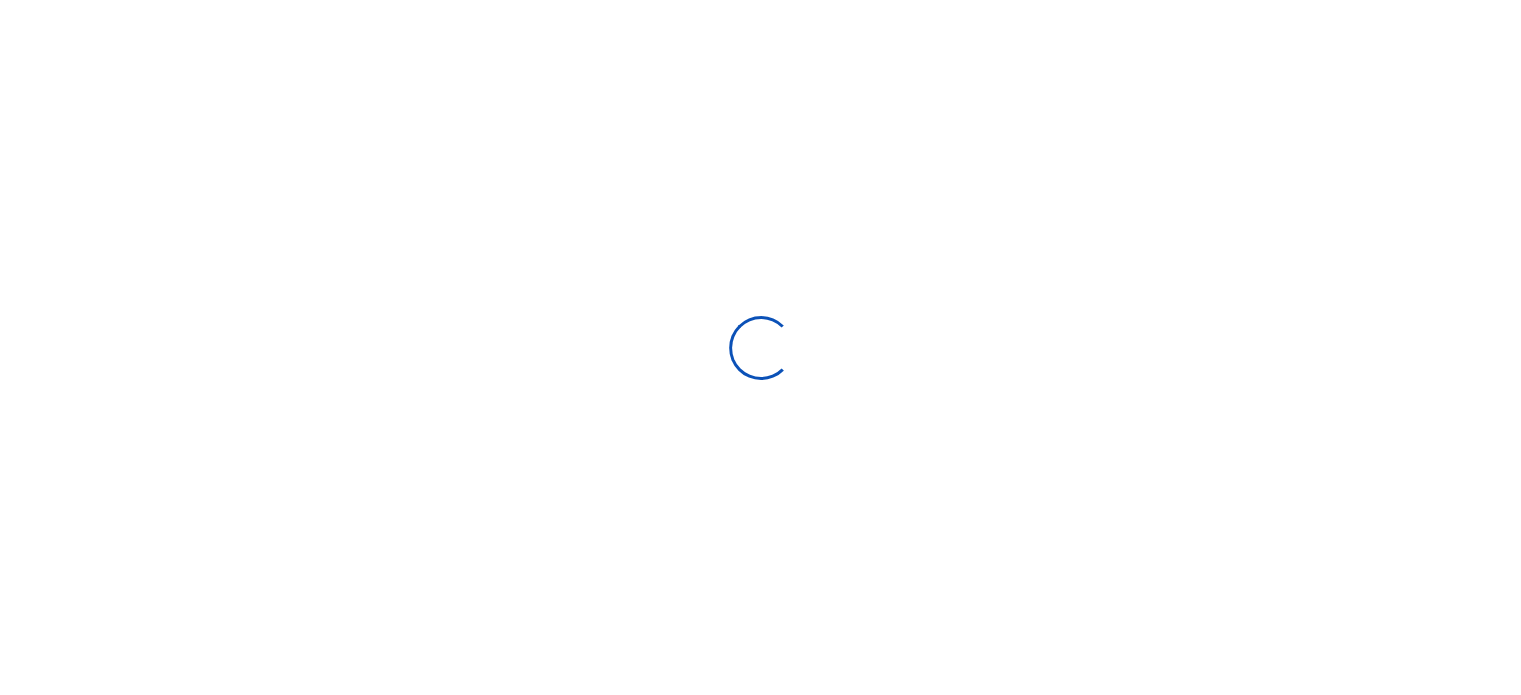 scroll, scrollTop: 160, scrollLeft: 0, axis: vertical 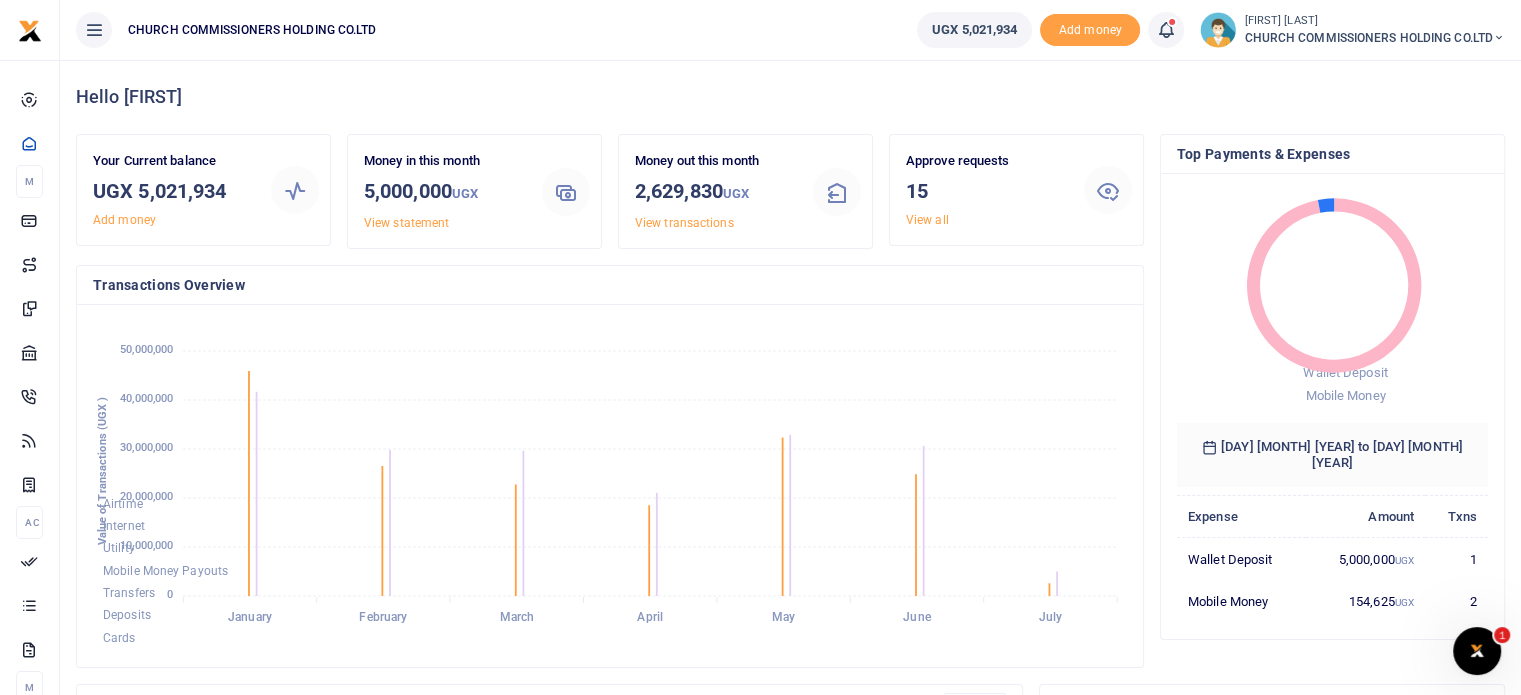 click at bounding box center [94, 30] 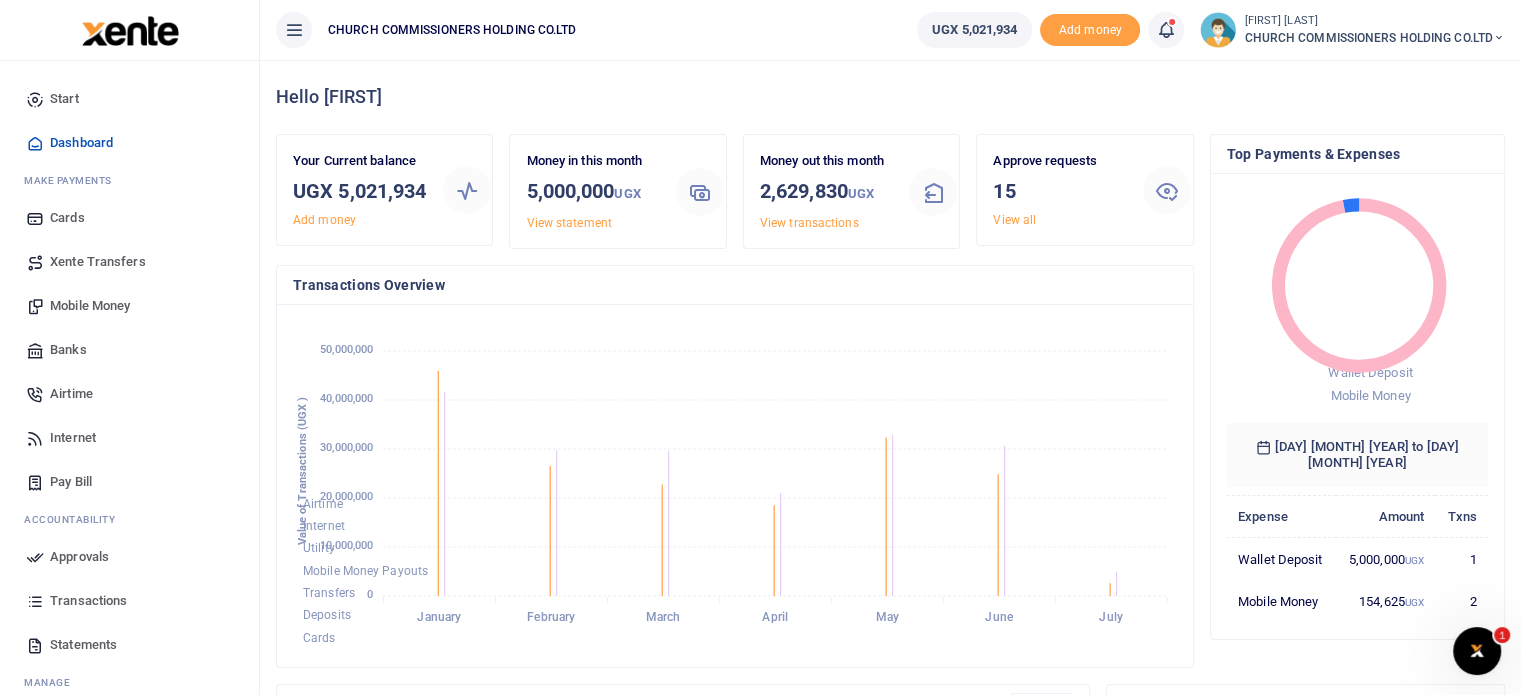 scroll, scrollTop: 16, scrollLeft: 16, axis: both 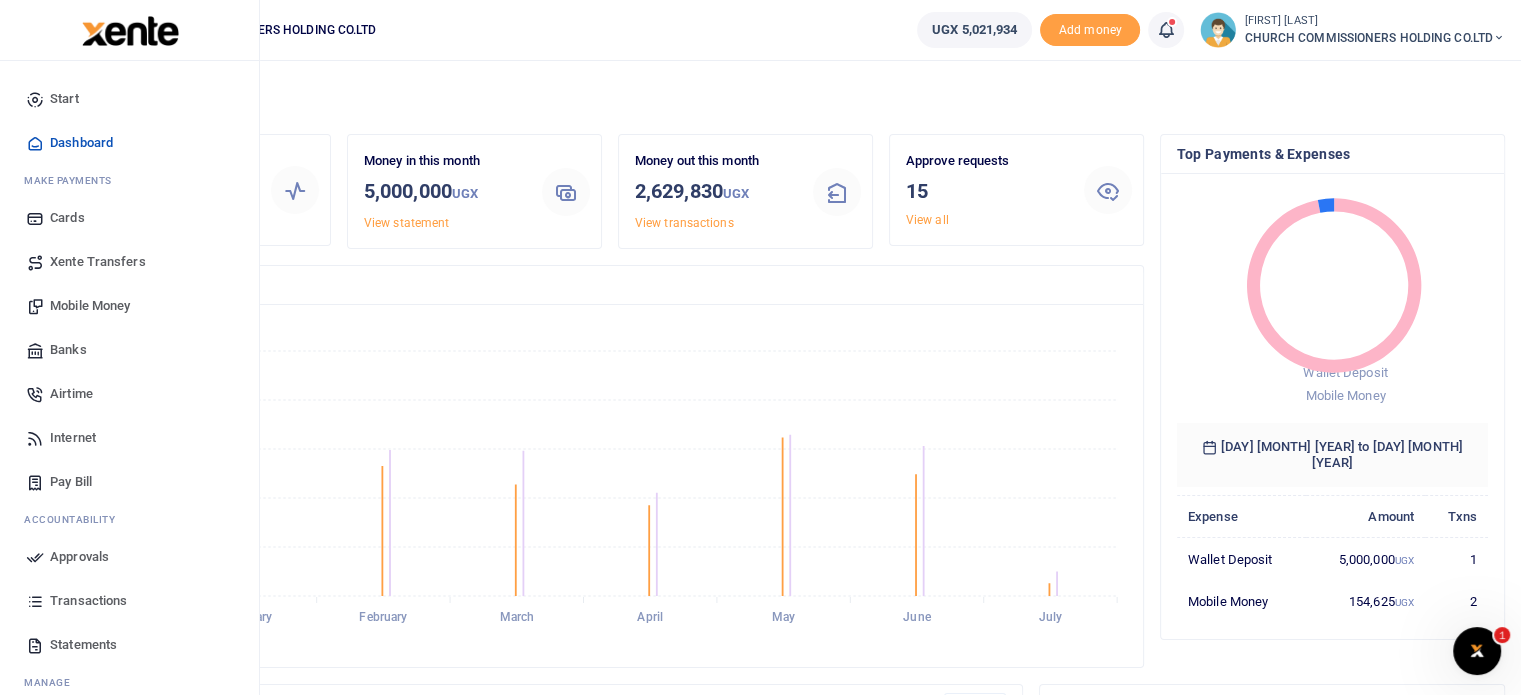 click on "Approvals" at bounding box center (79, 557) 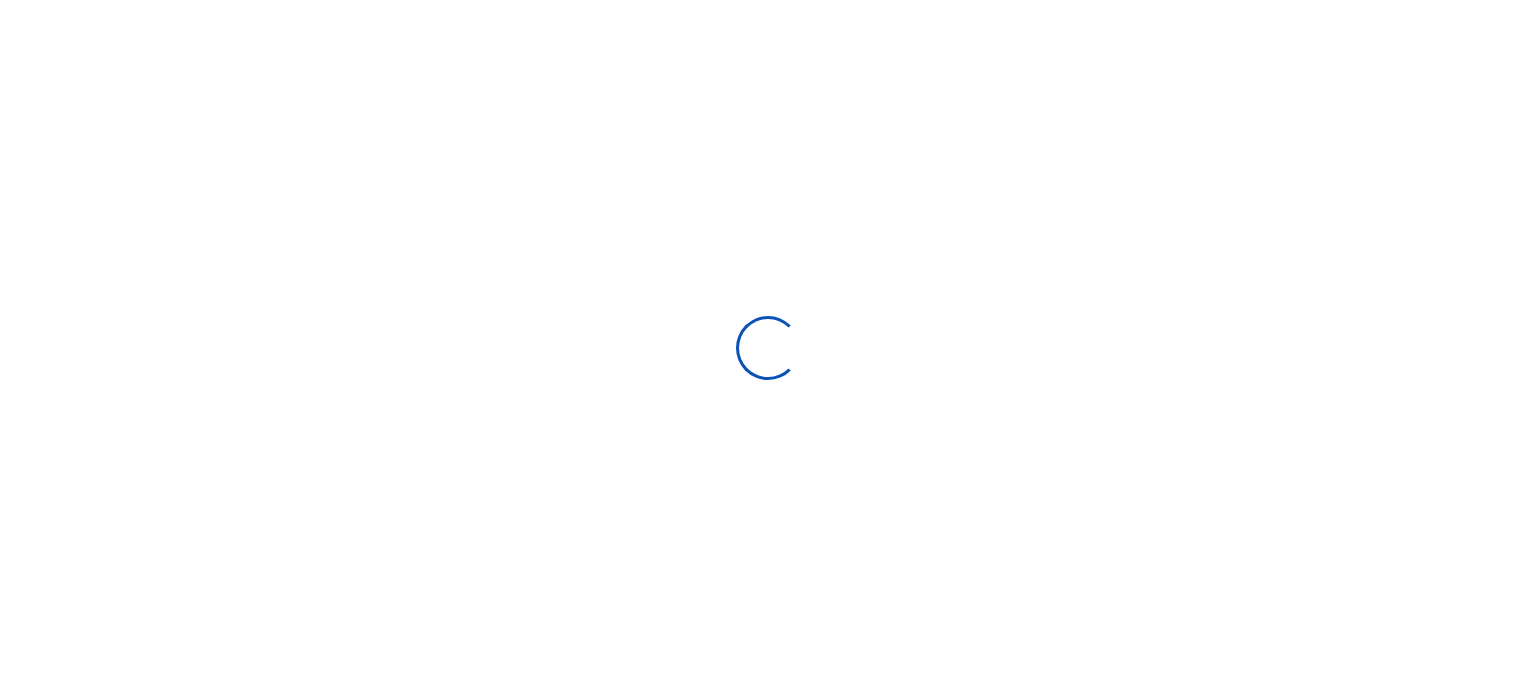 scroll, scrollTop: 0, scrollLeft: 0, axis: both 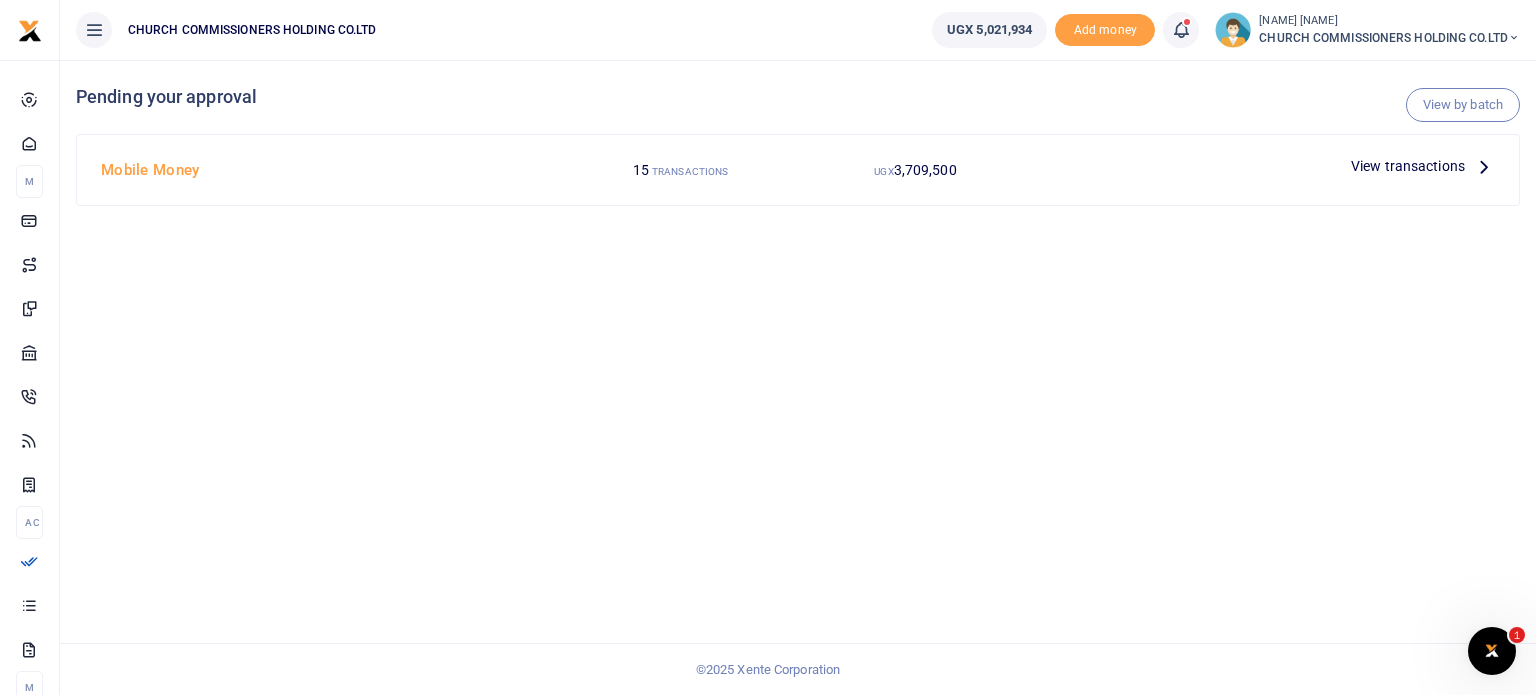 click at bounding box center [1484, 166] 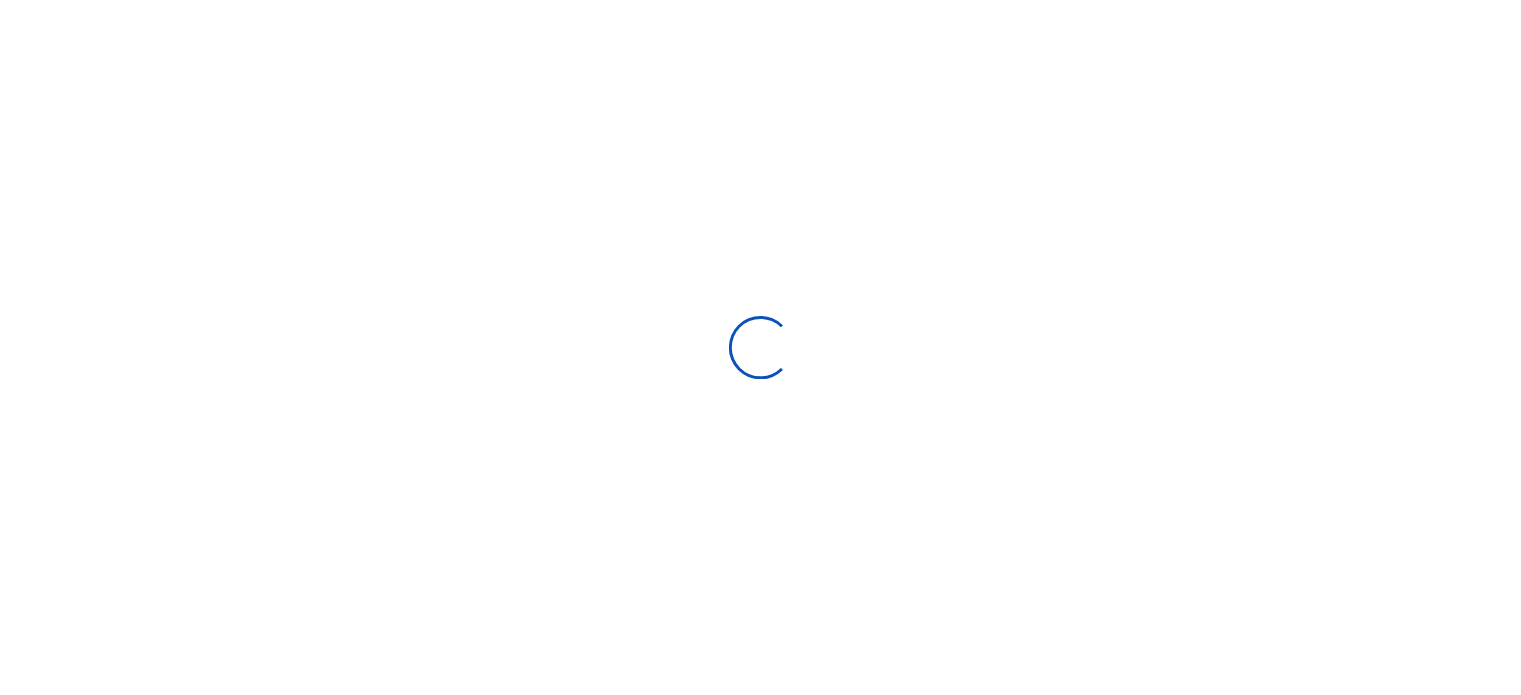 scroll, scrollTop: 0, scrollLeft: 0, axis: both 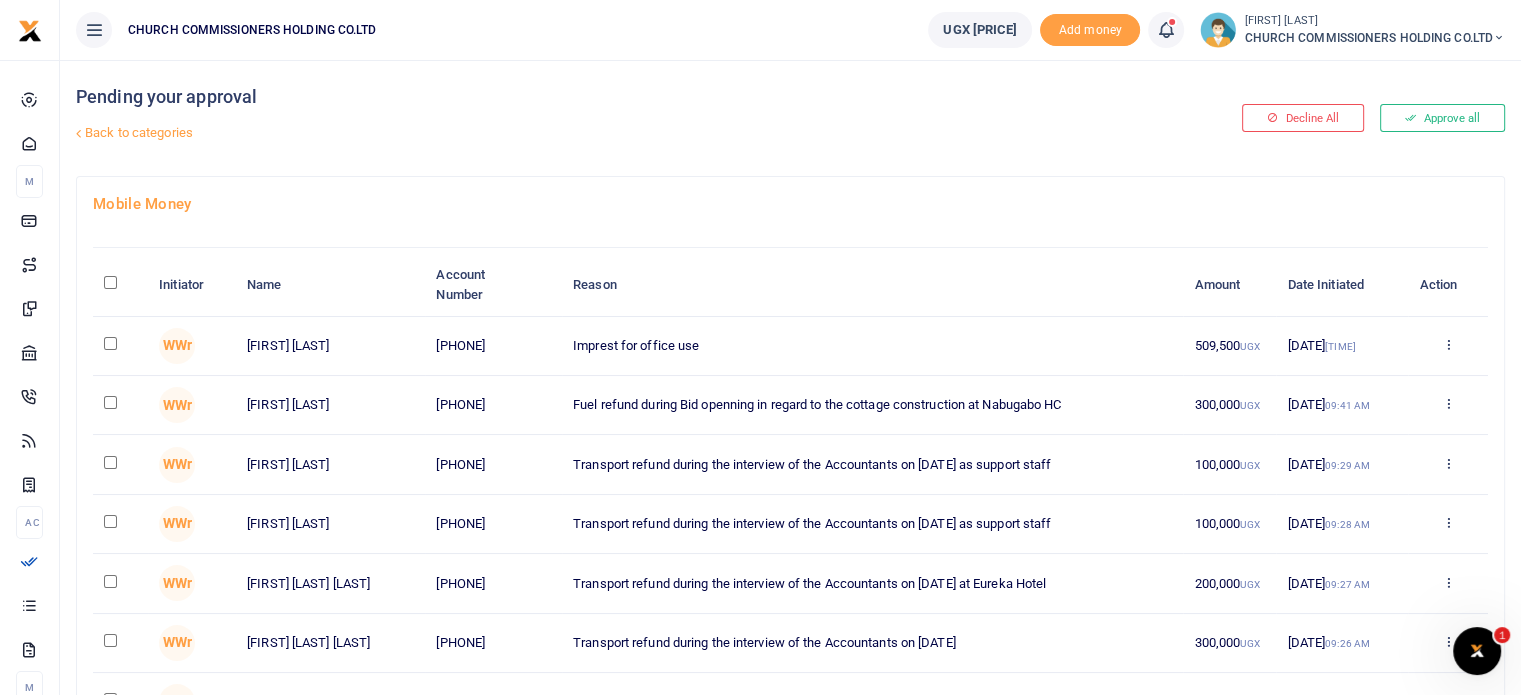 click at bounding box center (110, 282) 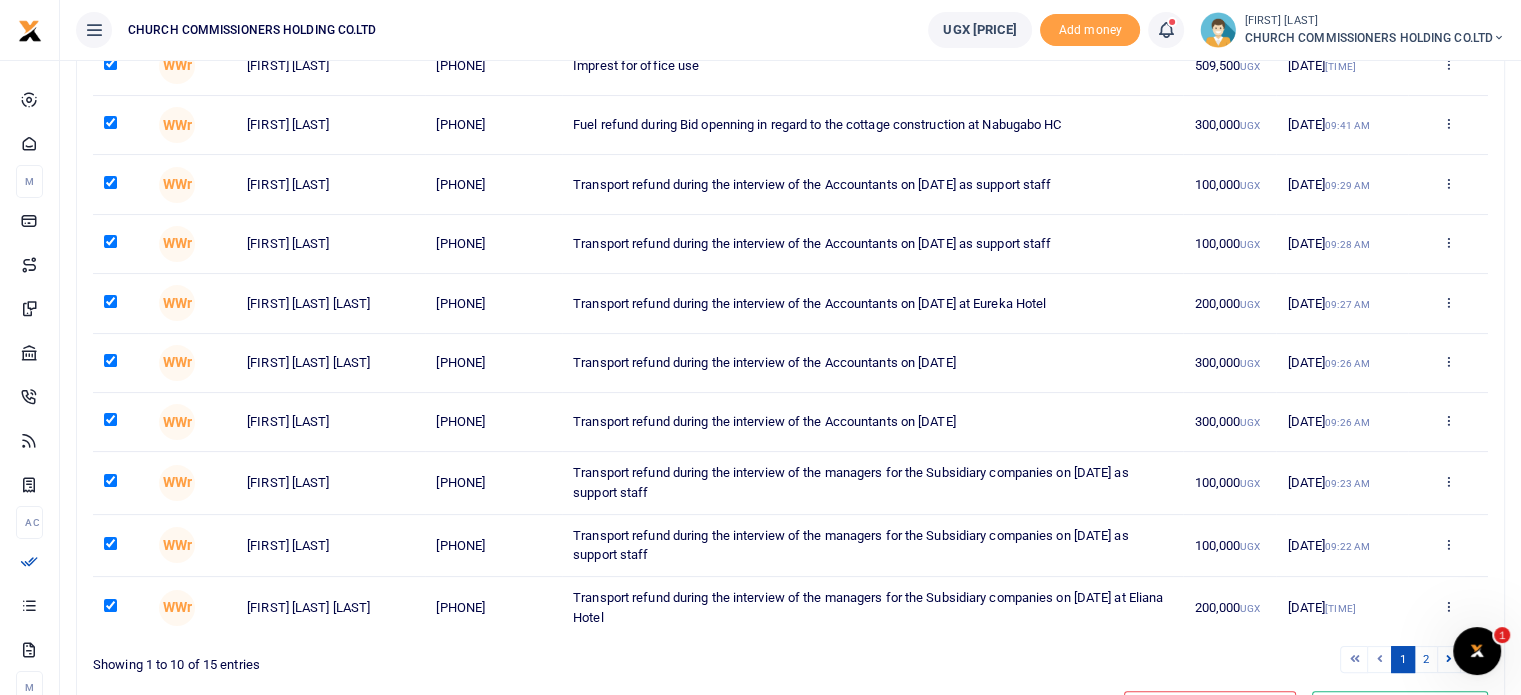 scroll, scrollTop: 278, scrollLeft: 0, axis: vertical 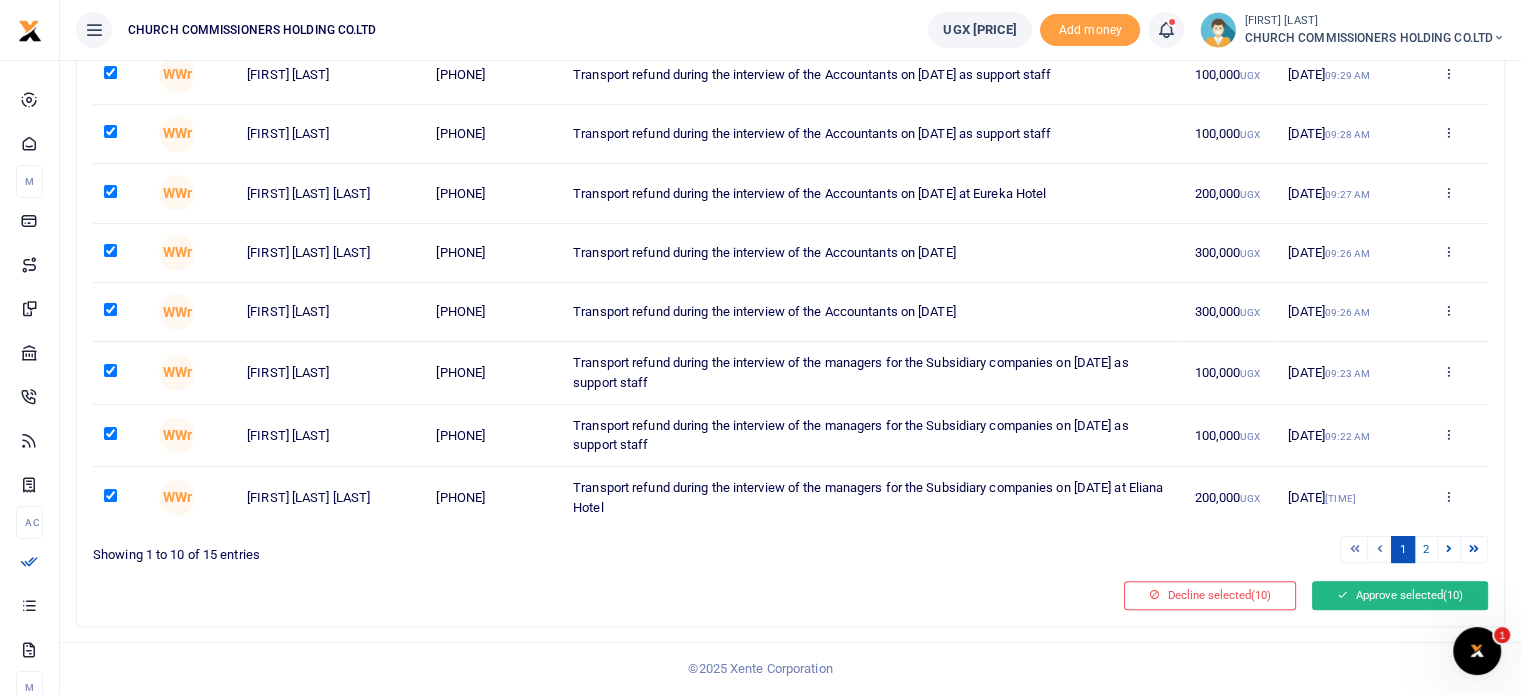 click on "Approve selected  (10)" at bounding box center [1400, 595] 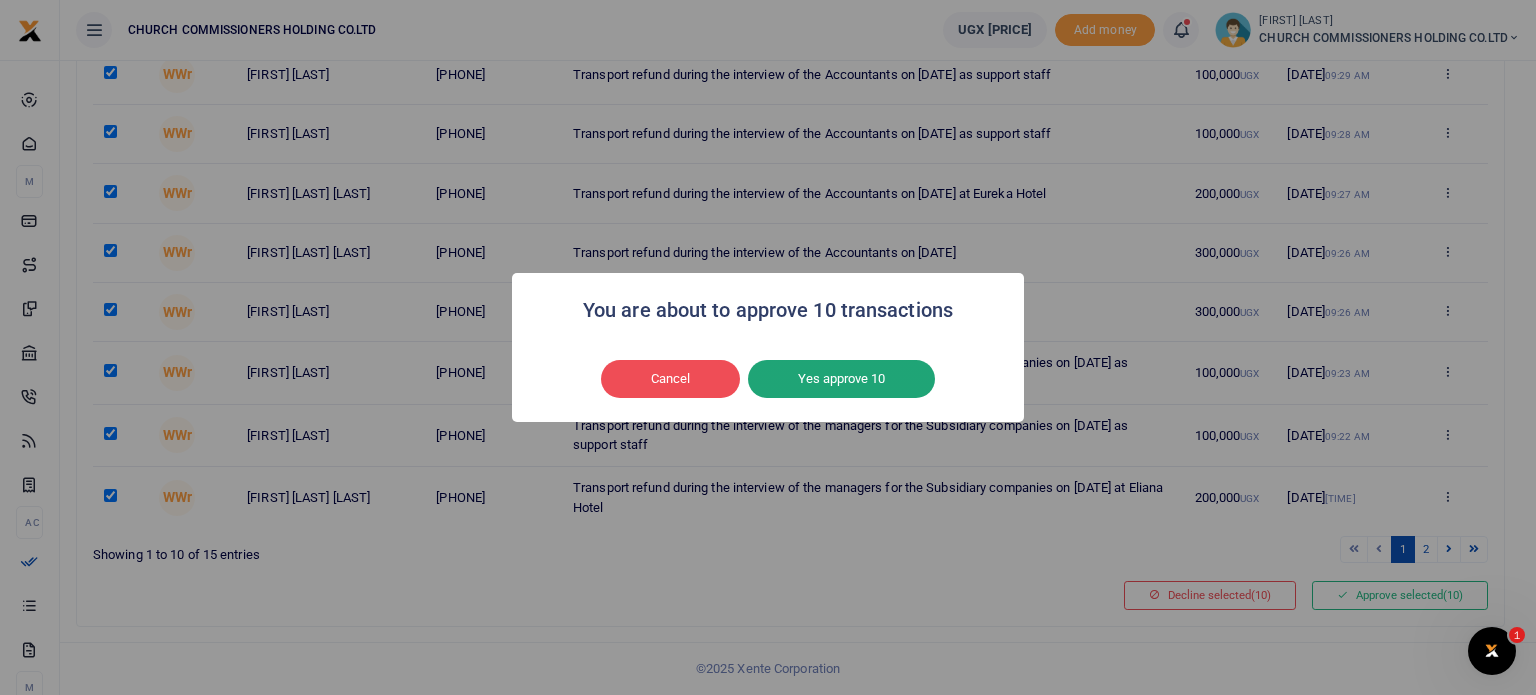 click on "Yes approve 10" at bounding box center (841, 379) 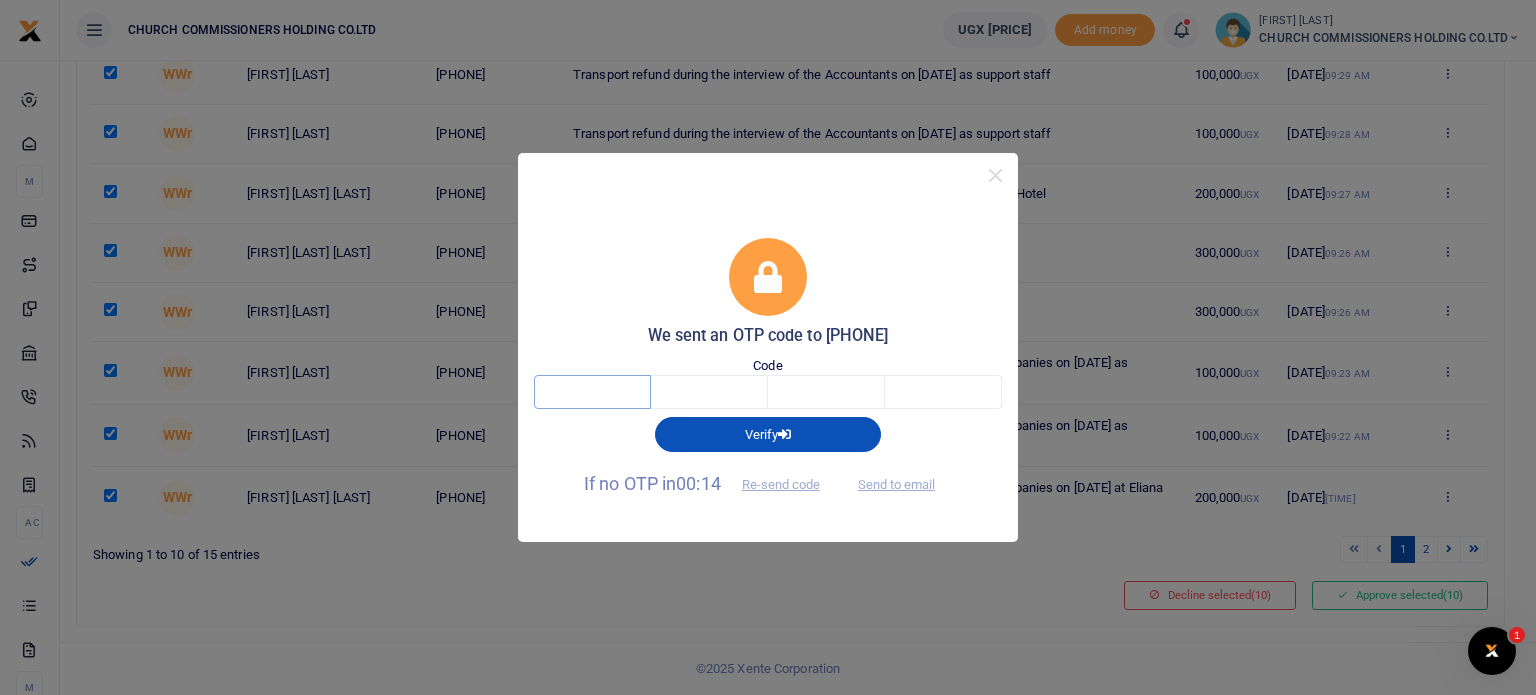 click at bounding box center (592, 392) 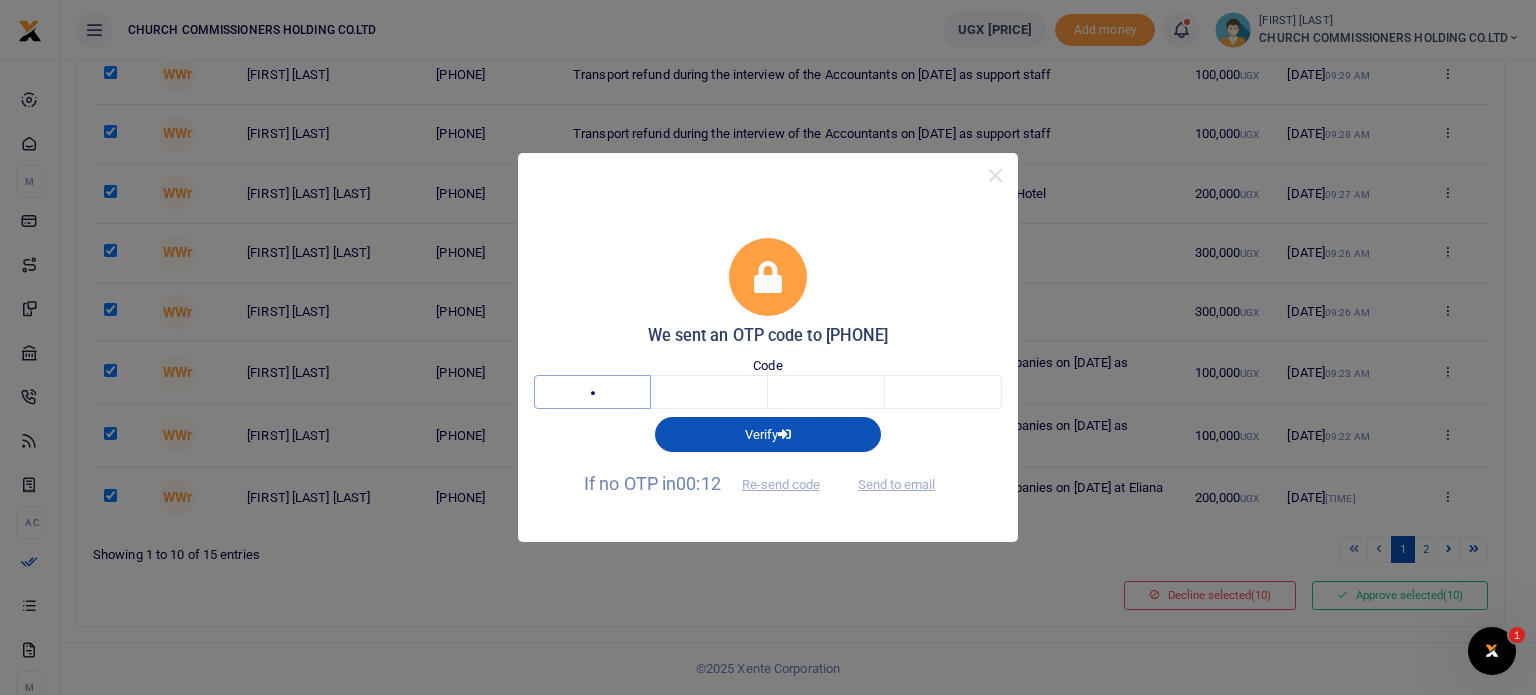type on "2" 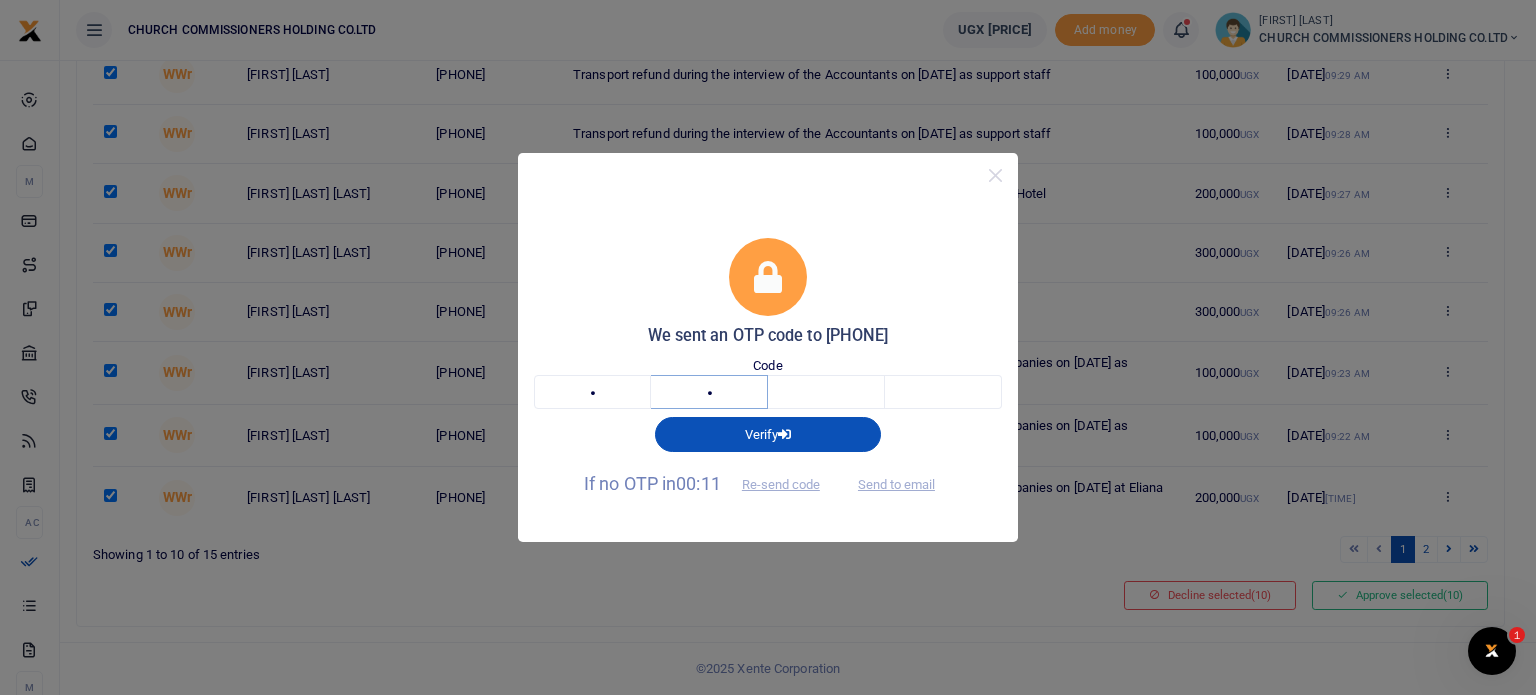 type on "6" 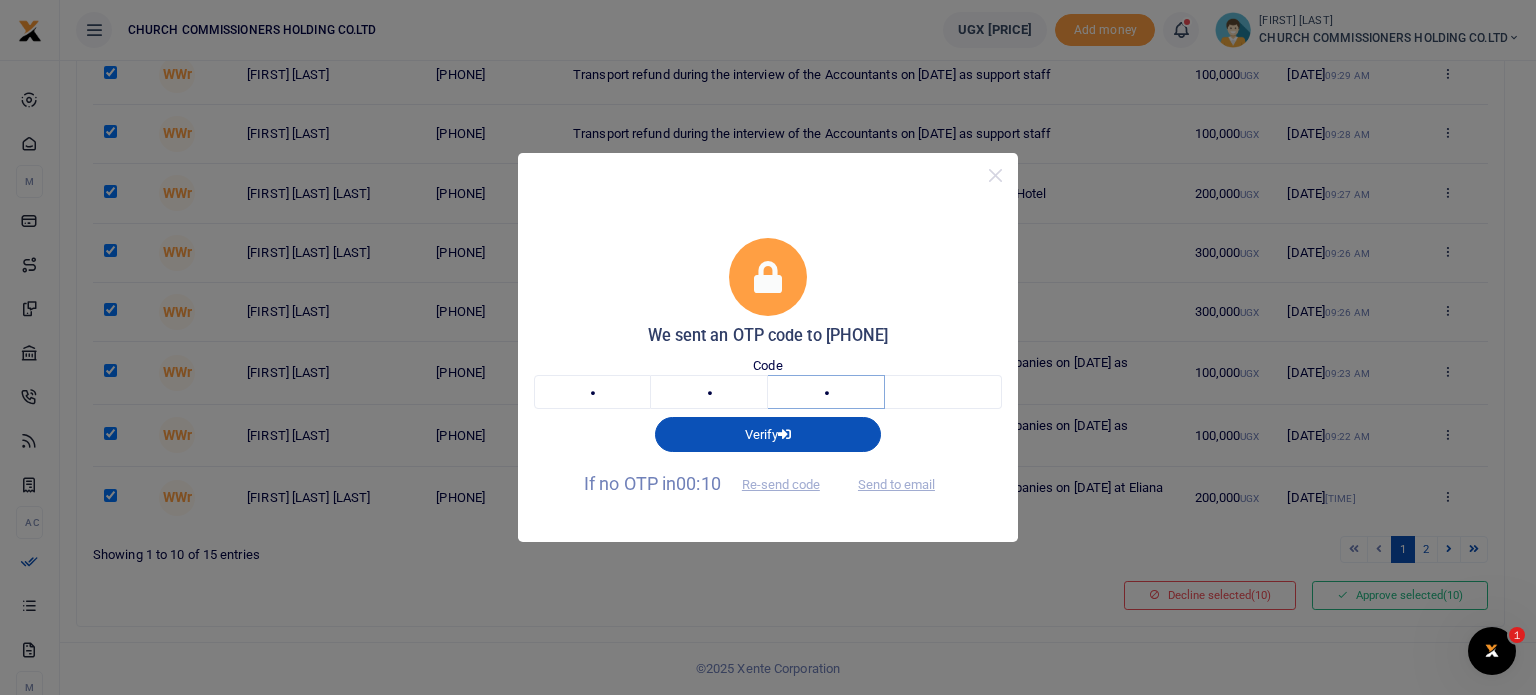 type on "0" 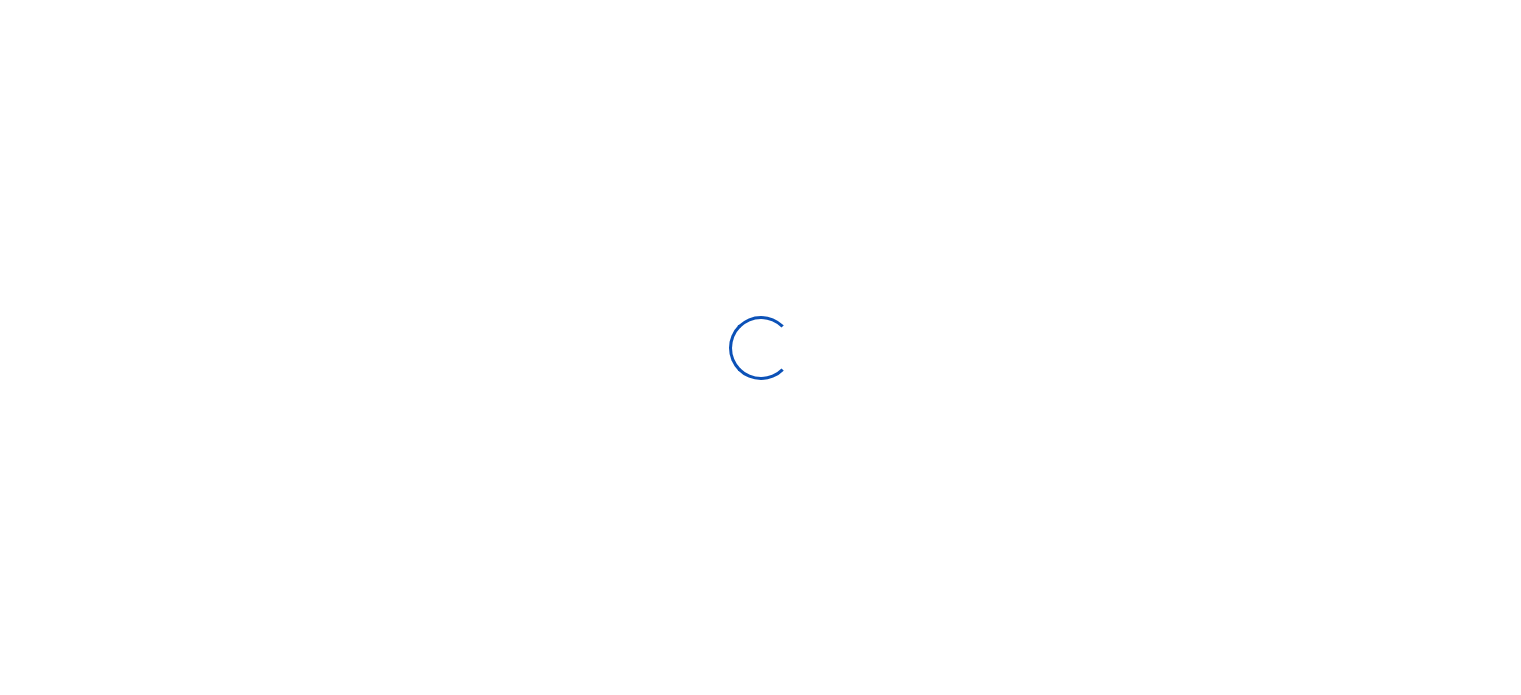 scroll, scrollTop: 0, scrollLeft: 0, axis: both 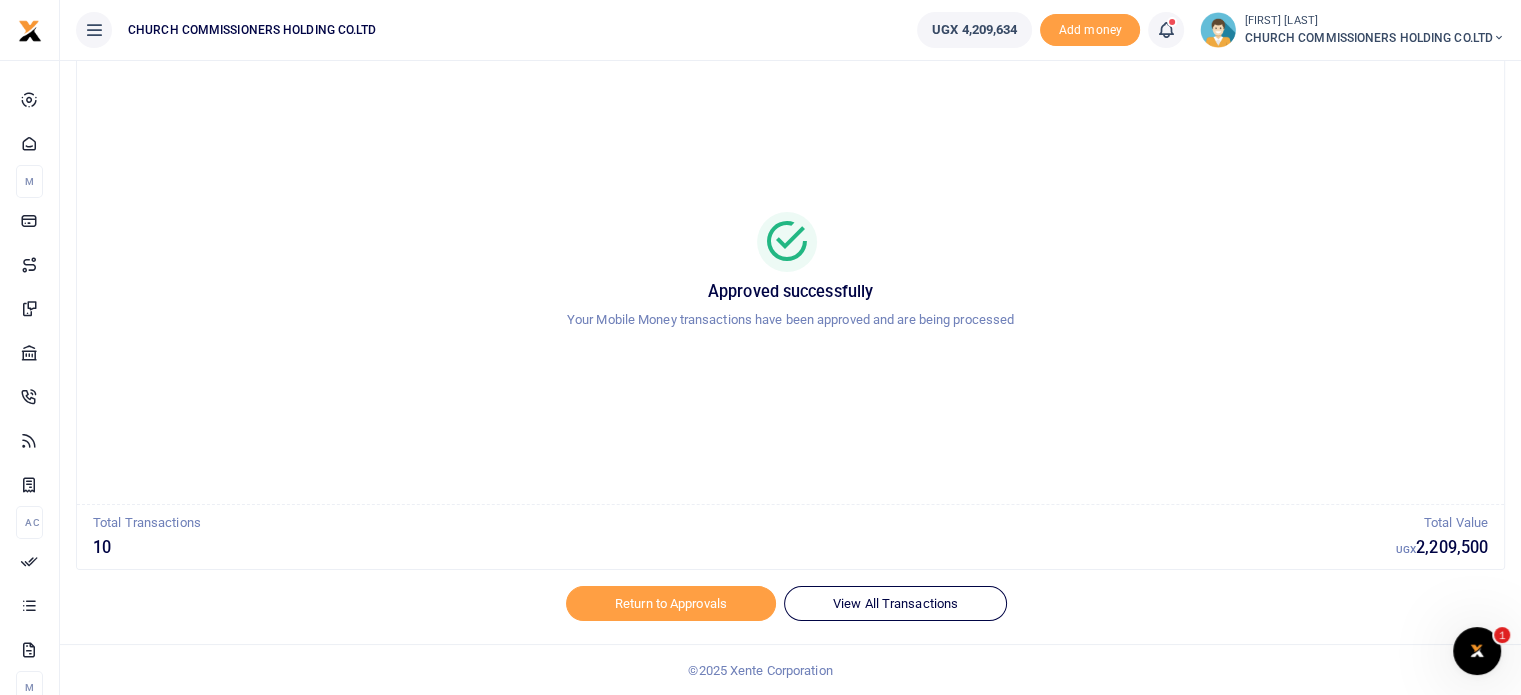 click at bounding box center [94, 30] 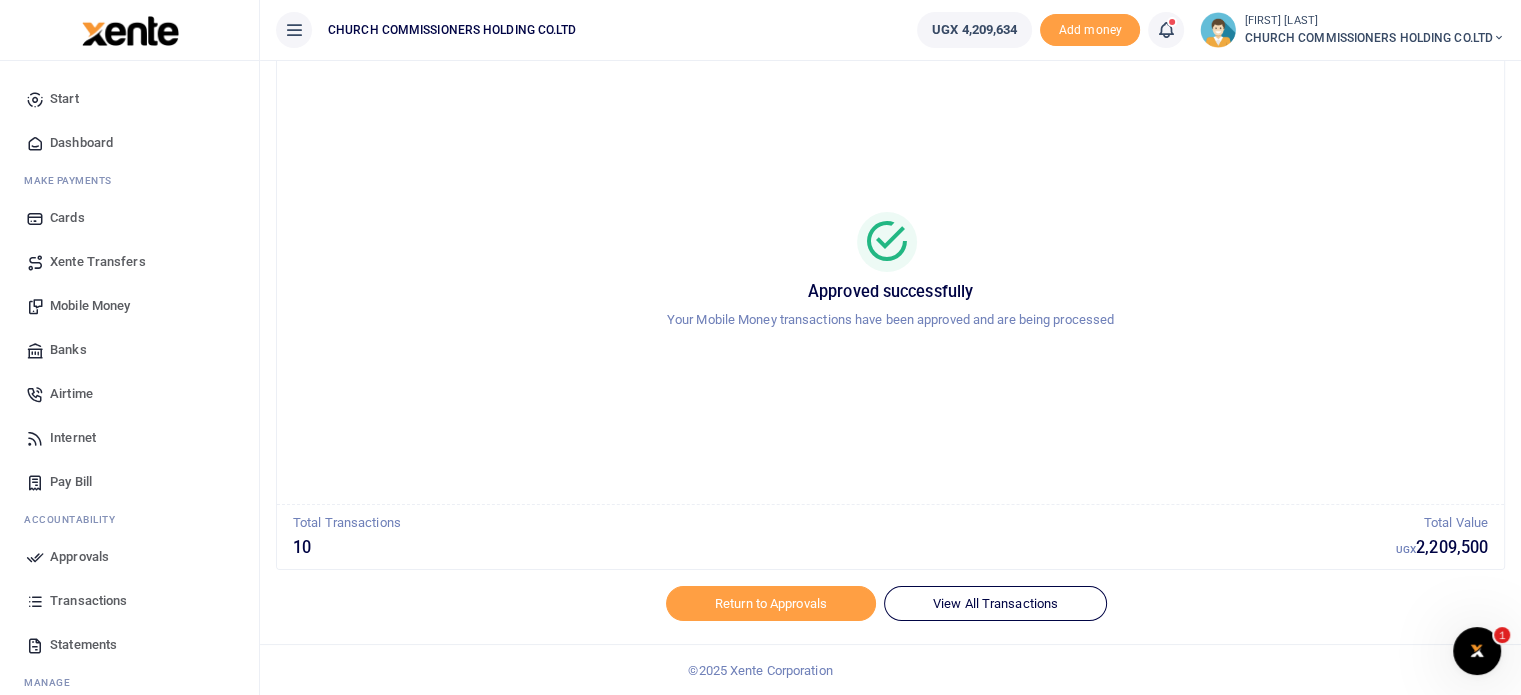 click on "Approvals" at bounding box center (79, 557) 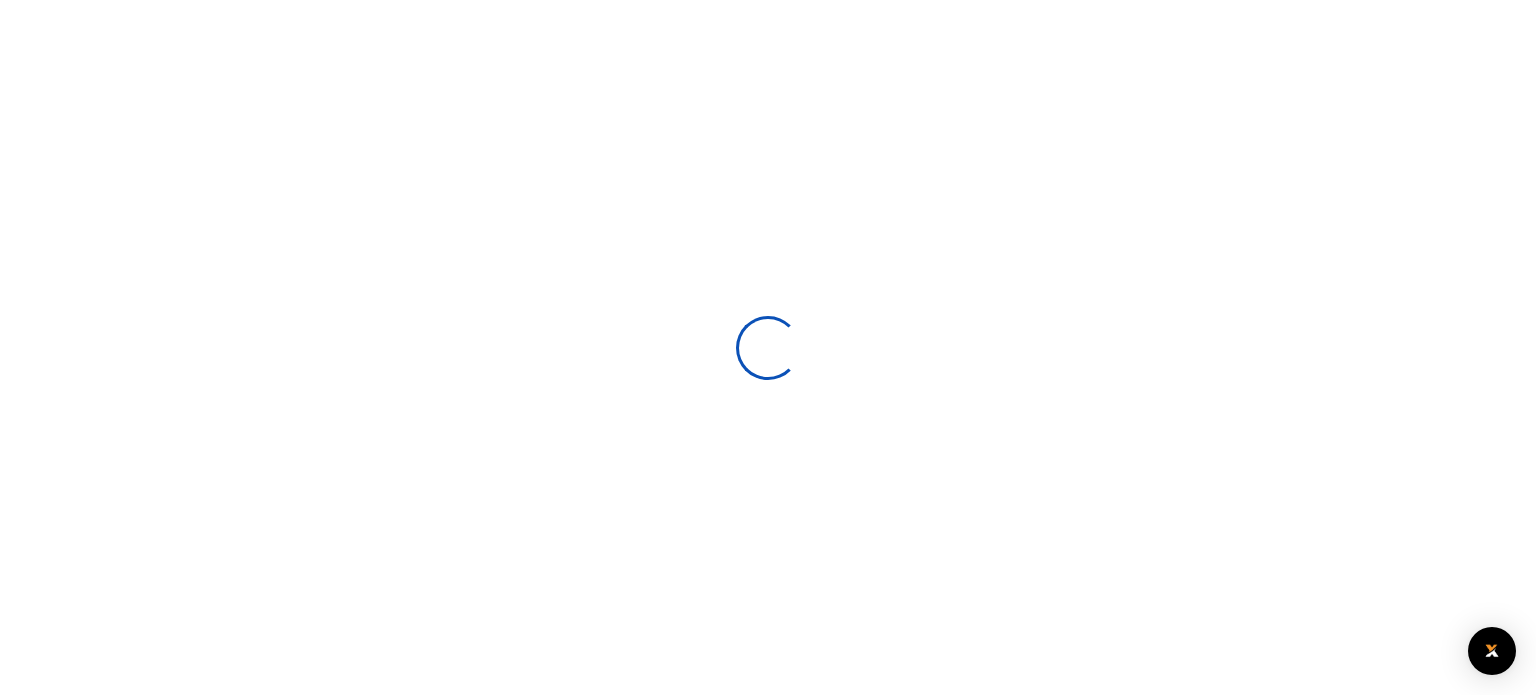 scroll, scrollTop: 0, scrollLeft: 0, axis: both 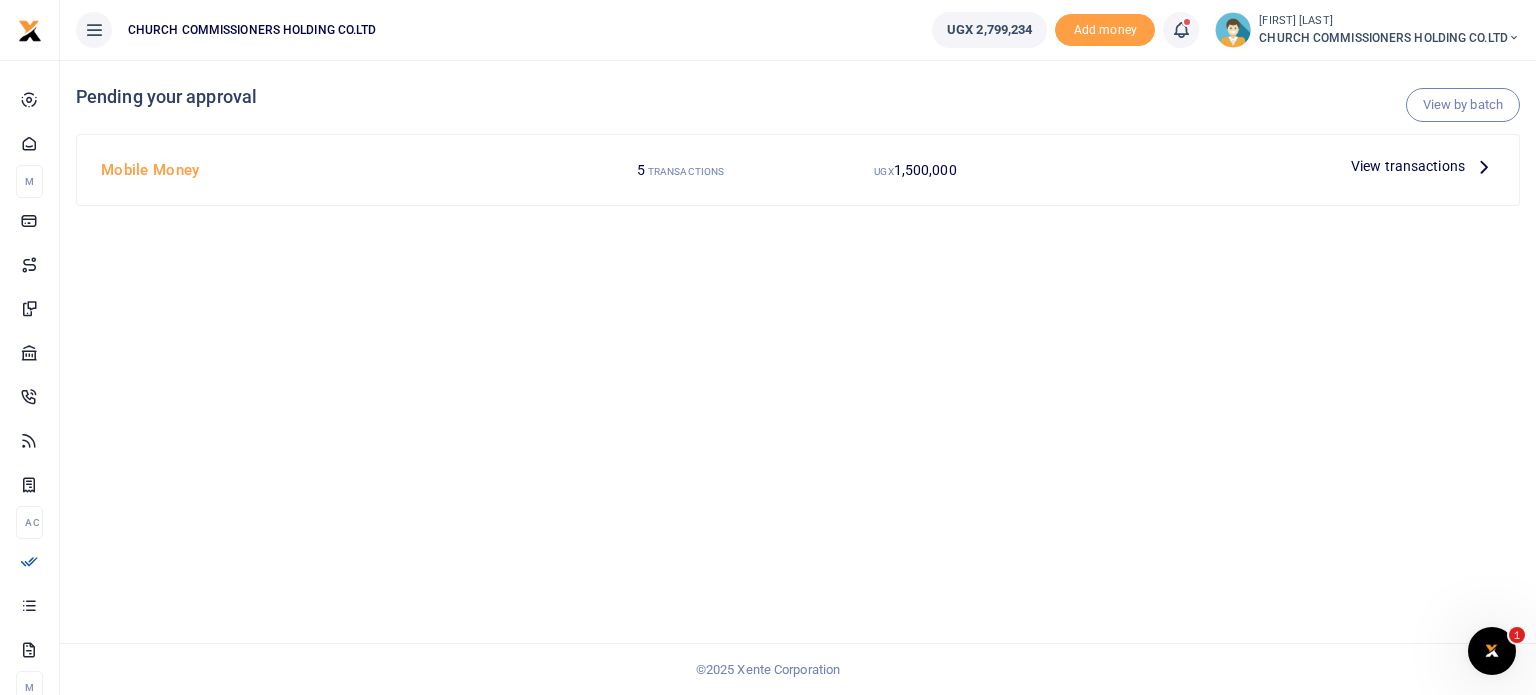 click at bounding box center (94, 30) 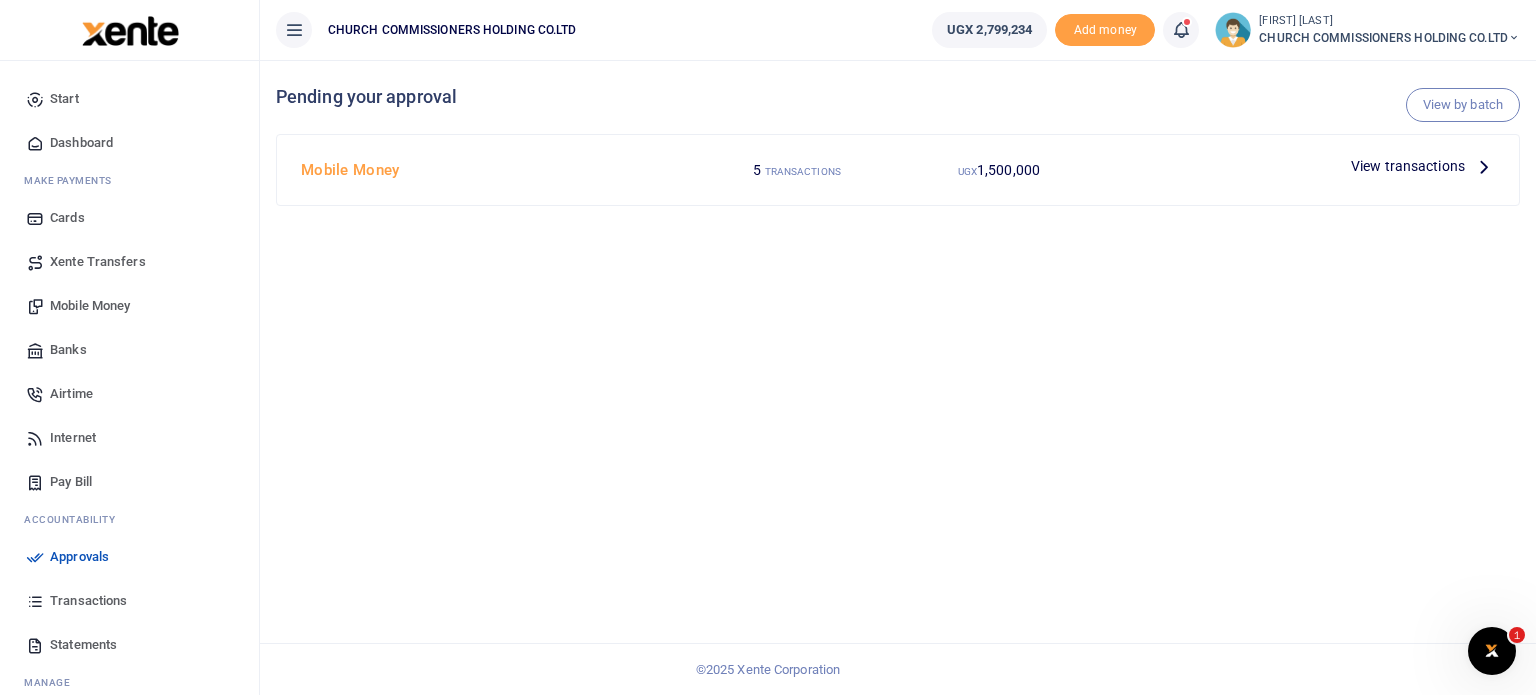 click on "Approvals" at bounding box center (79, 557) 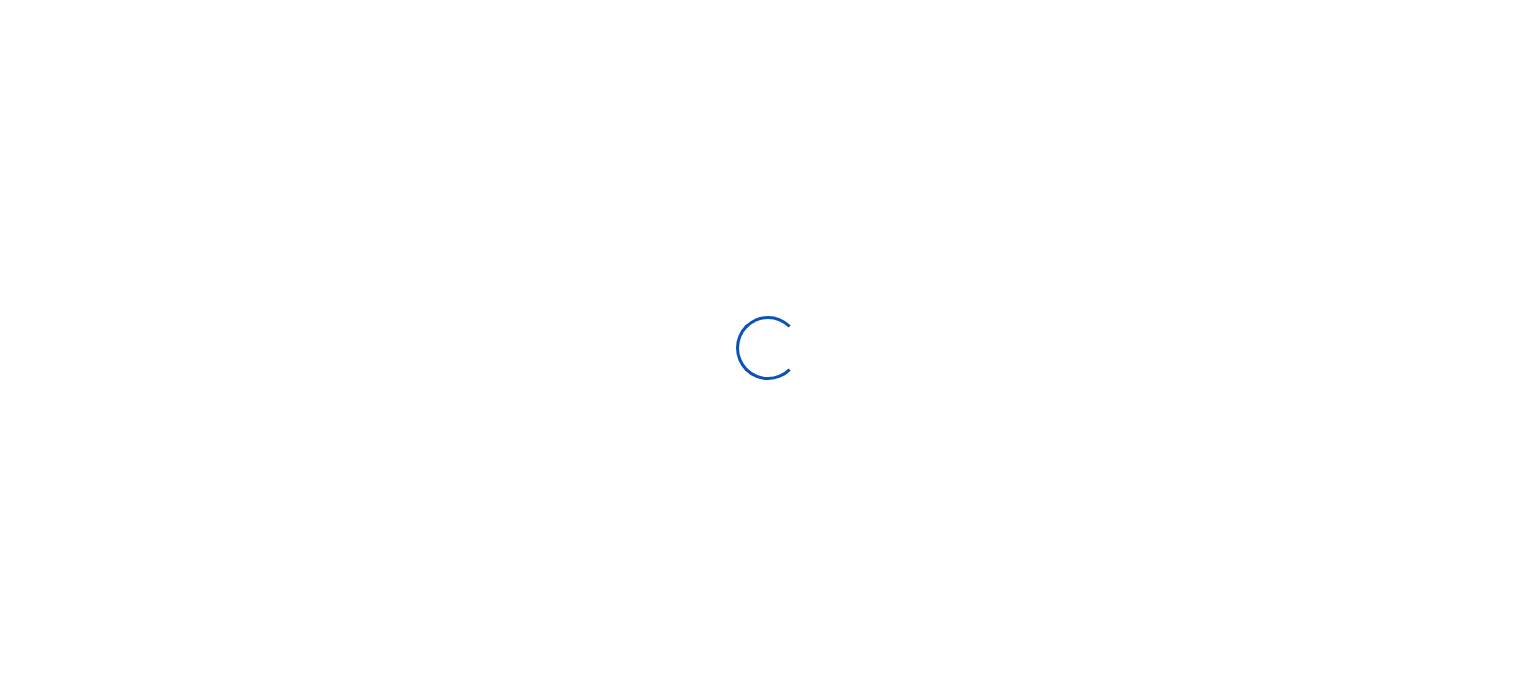 scroll, scrollTop: 0, scrollLeft: 0, axis: both 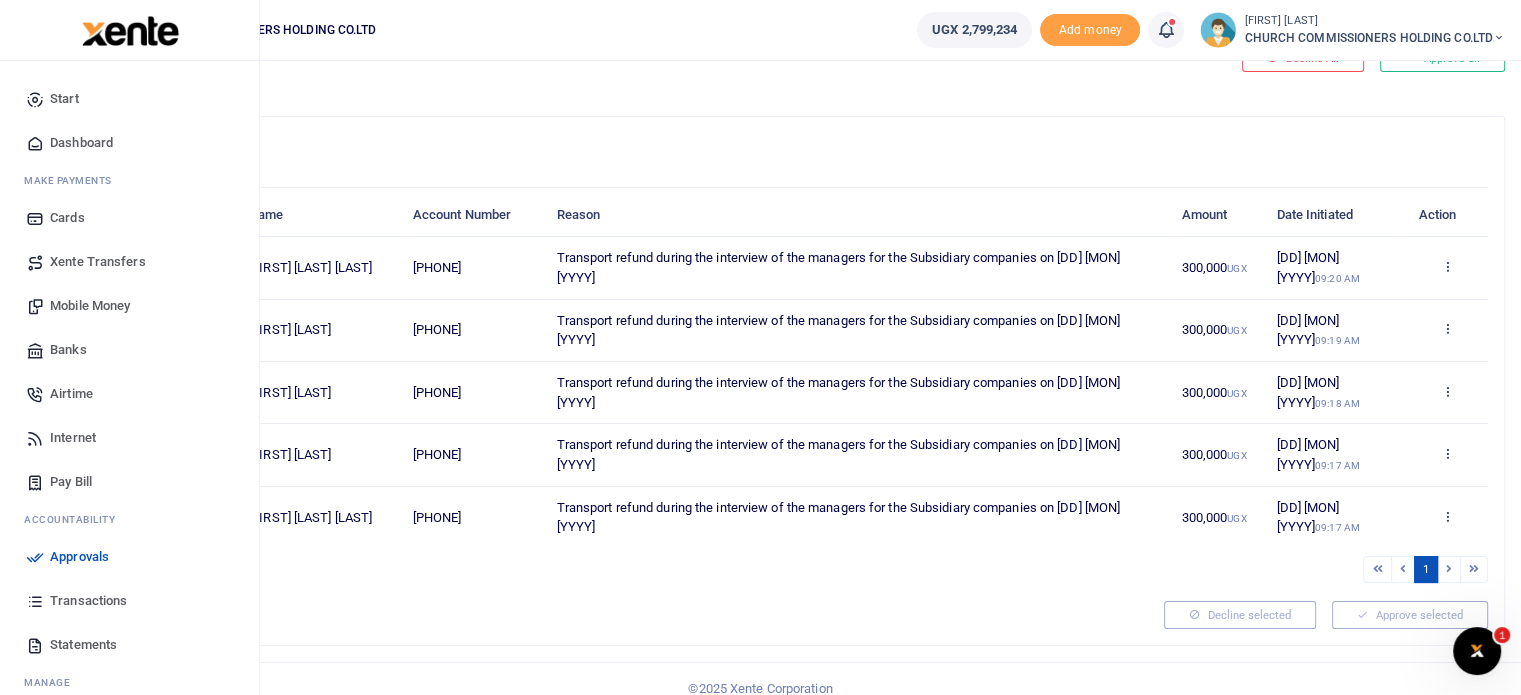 click on "Transactions" at bounding box center [88, 601] 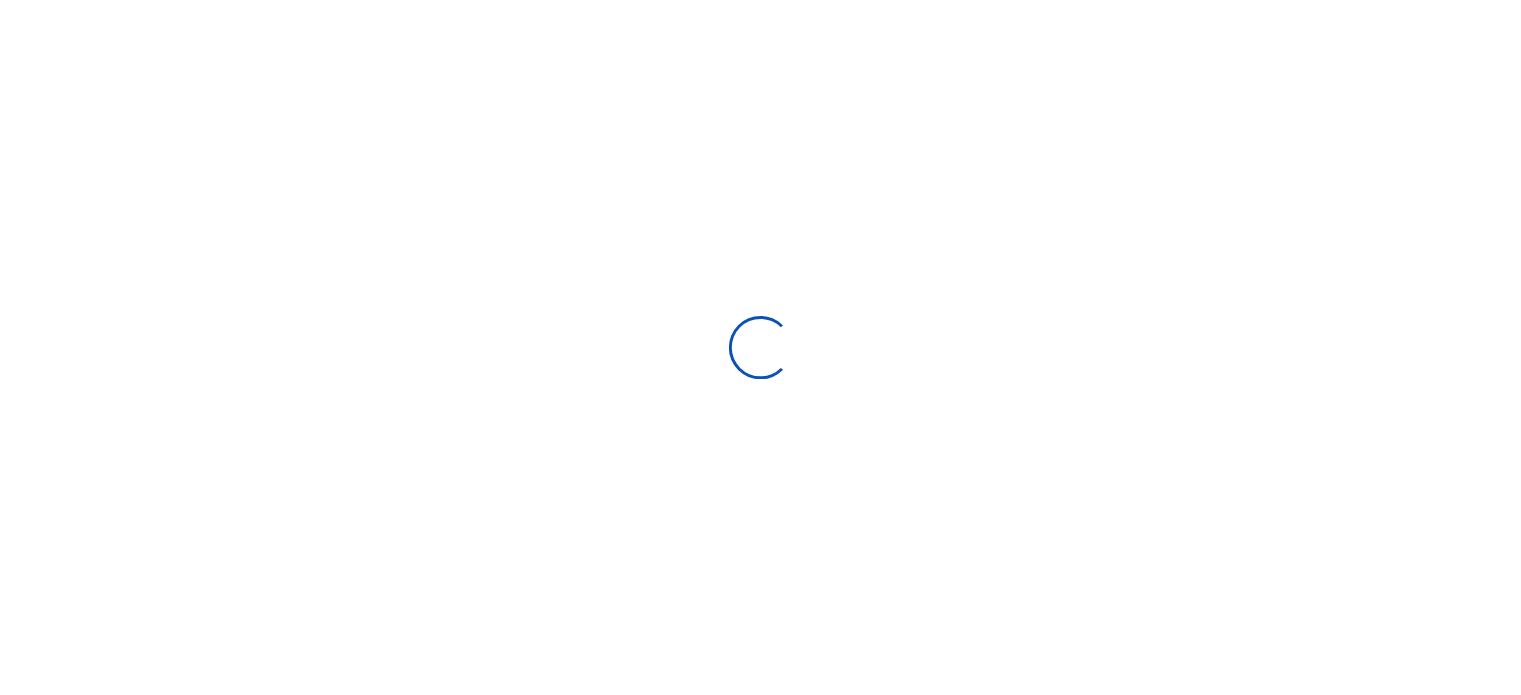 scroll, scrollTop: 0, scrollLeft: 0, axis: both 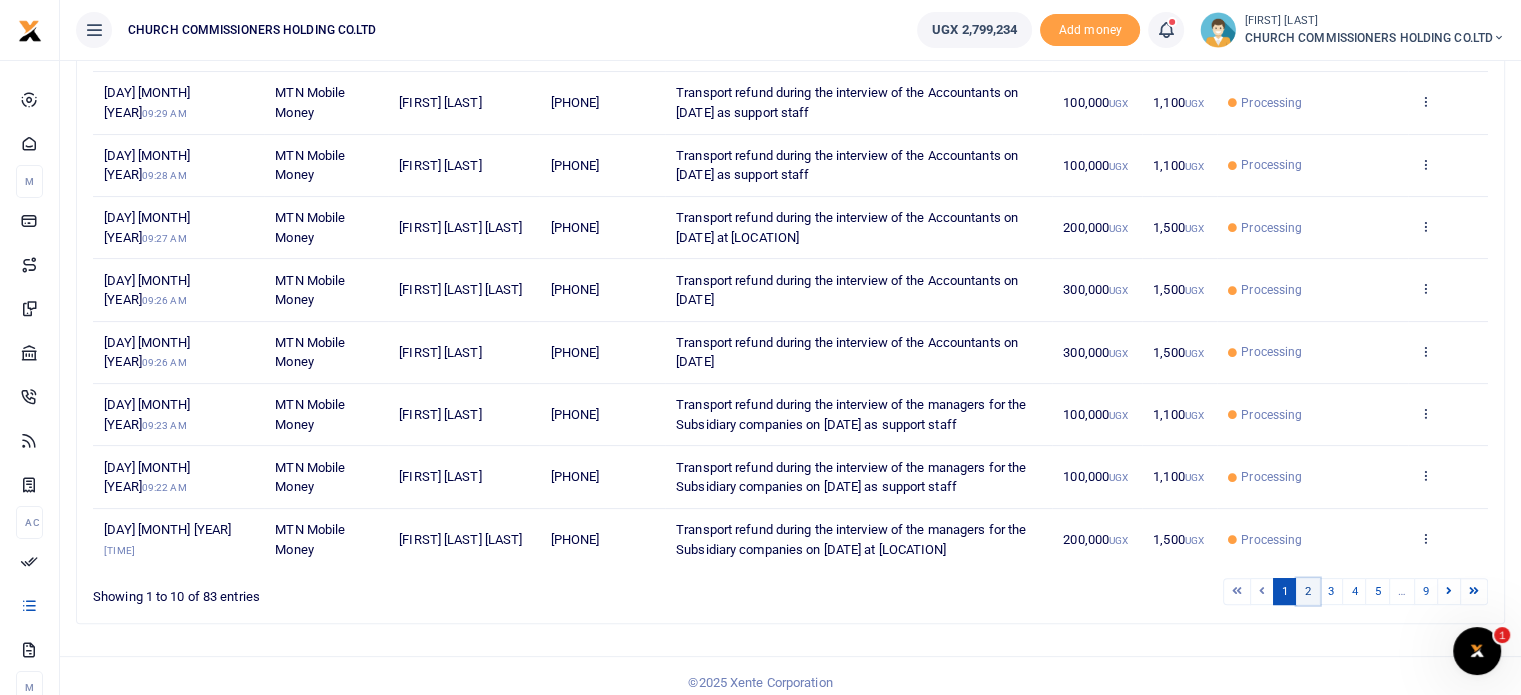 click on "2" at bounding box center [1237, 591] 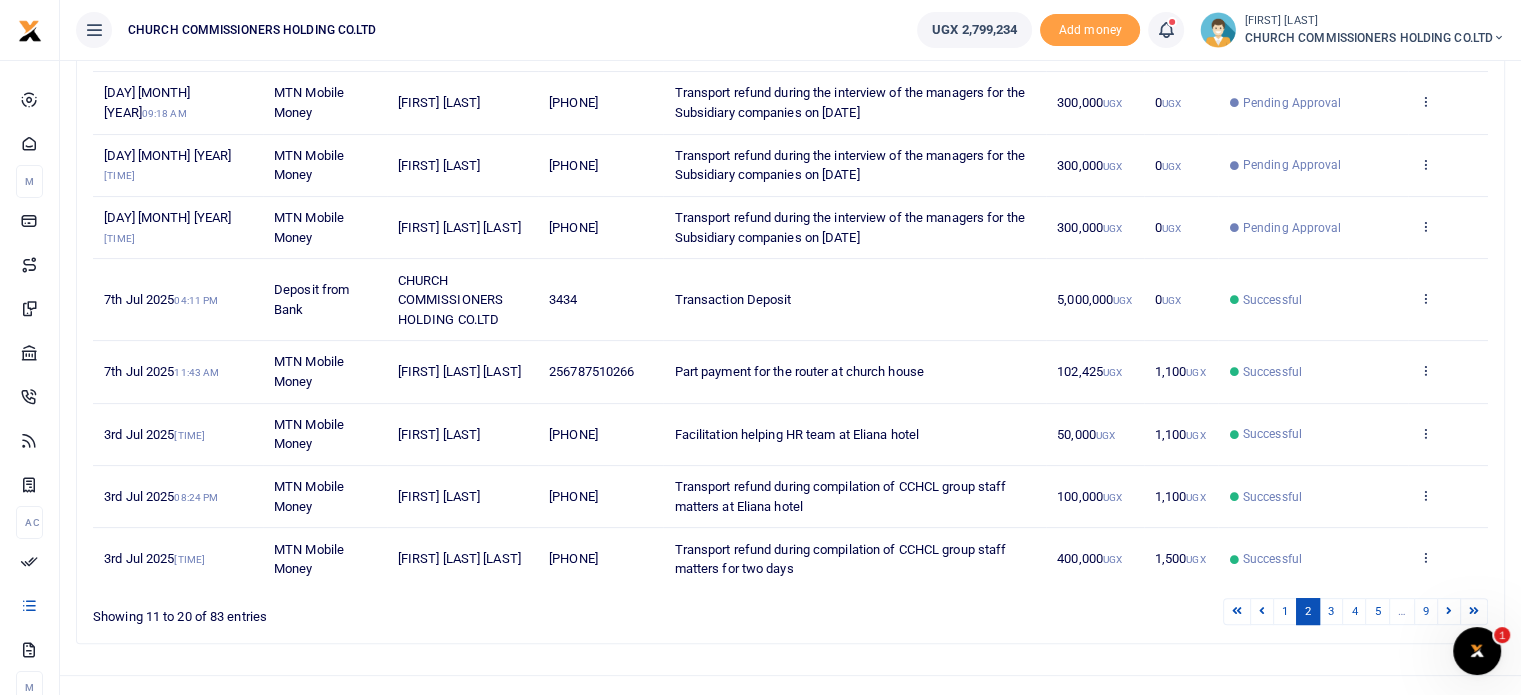 scroll, scrollTop: 0, scrollLeft: 0, axis: both 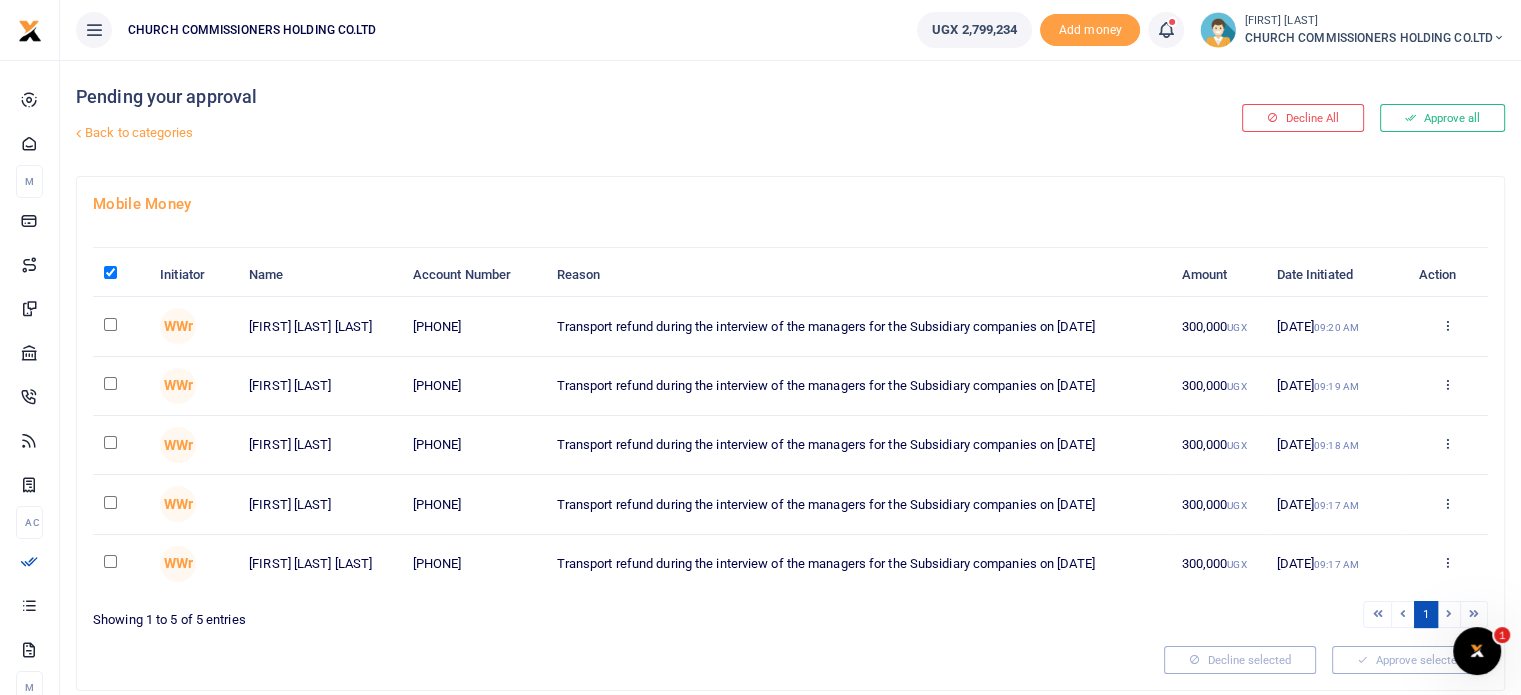 click at bounding box center (78, 133) 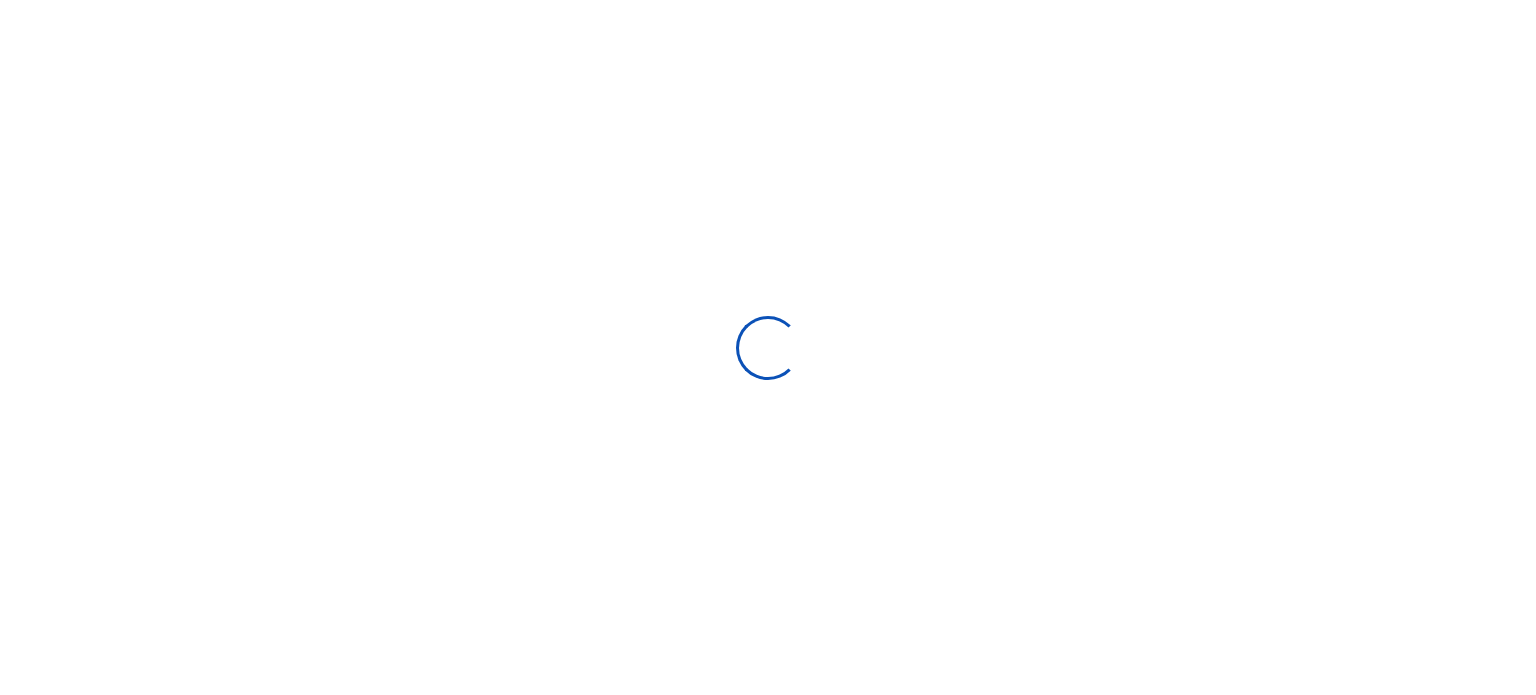 scroll, scrollTop: 0, scrollLeft: 0, axis: both 